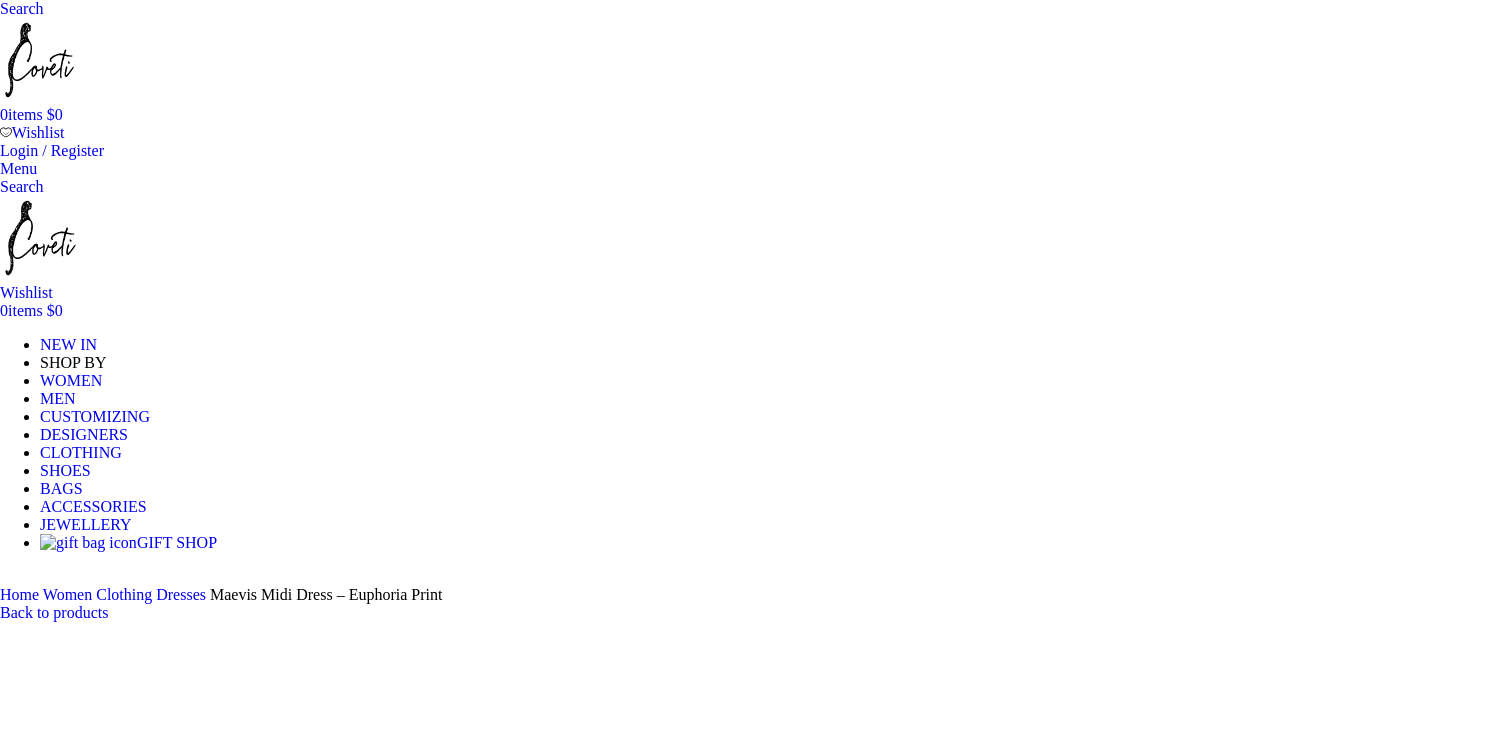 scroll, scrollTop: 0, scrollLeft: 0, axis: both 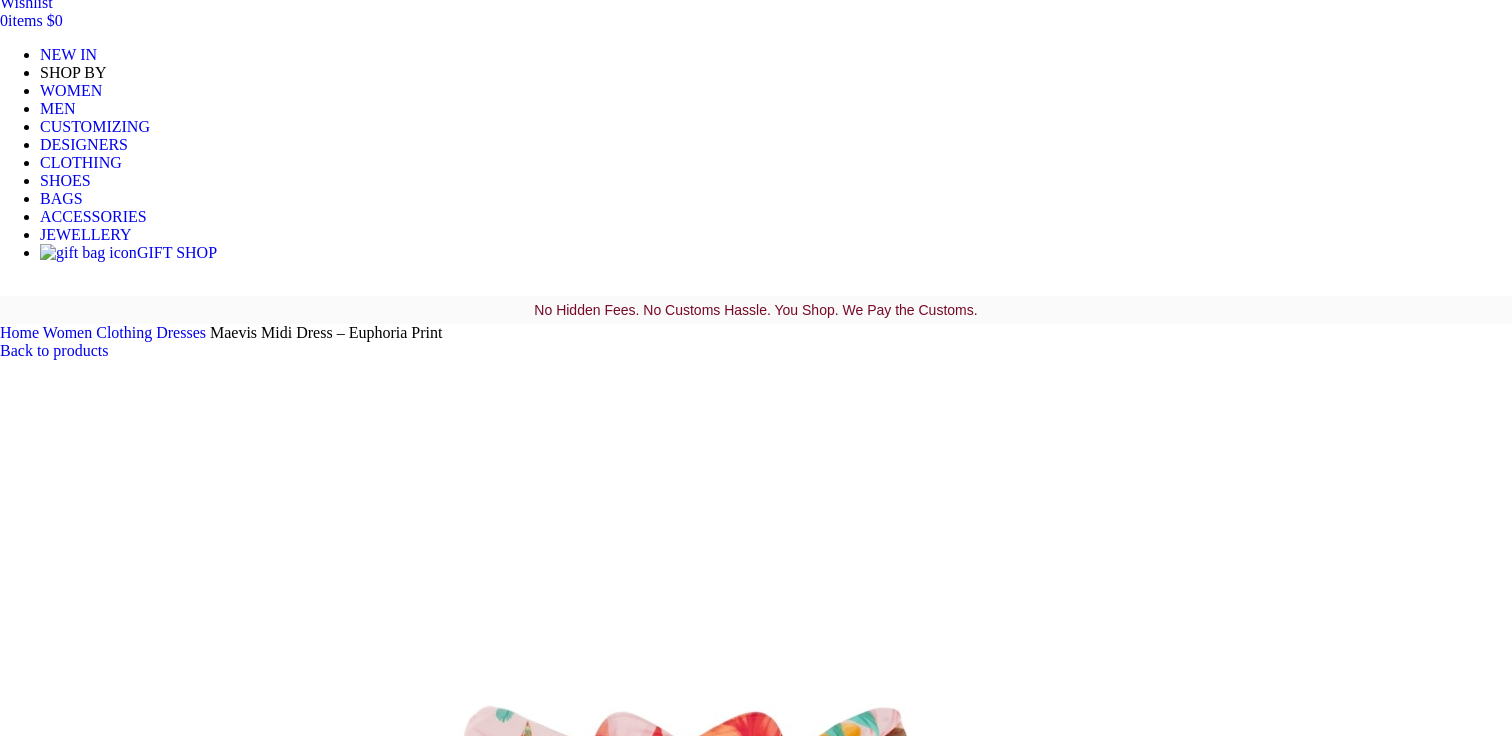 click on "Choose an option 4 UK 6 UK 8 UK 10 UK 12 UK 14 UK 16 UK" at bounding box center (108, 2524) 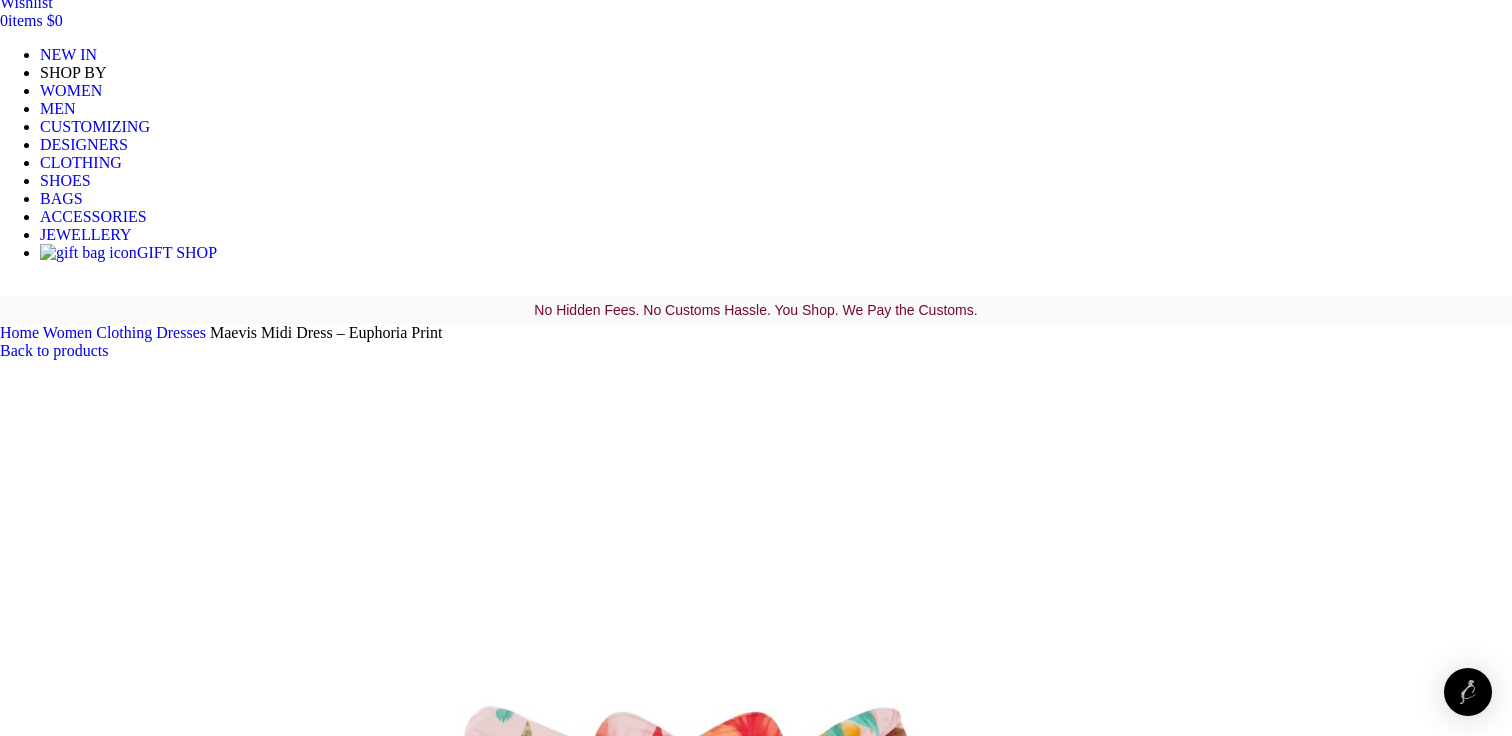 select on "14-uk" 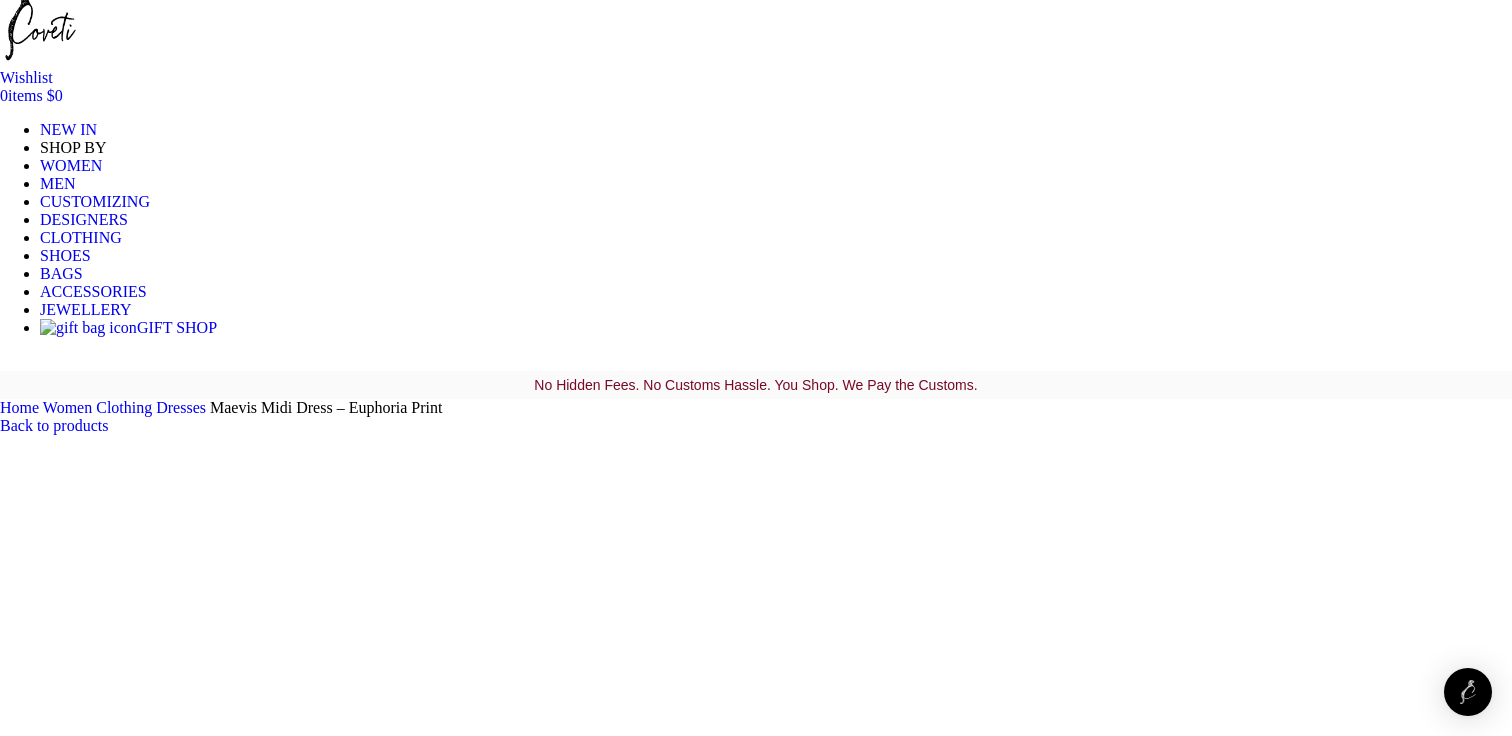 scroll, scrollTop: 199, scrollLeft: 0, axis: vertical 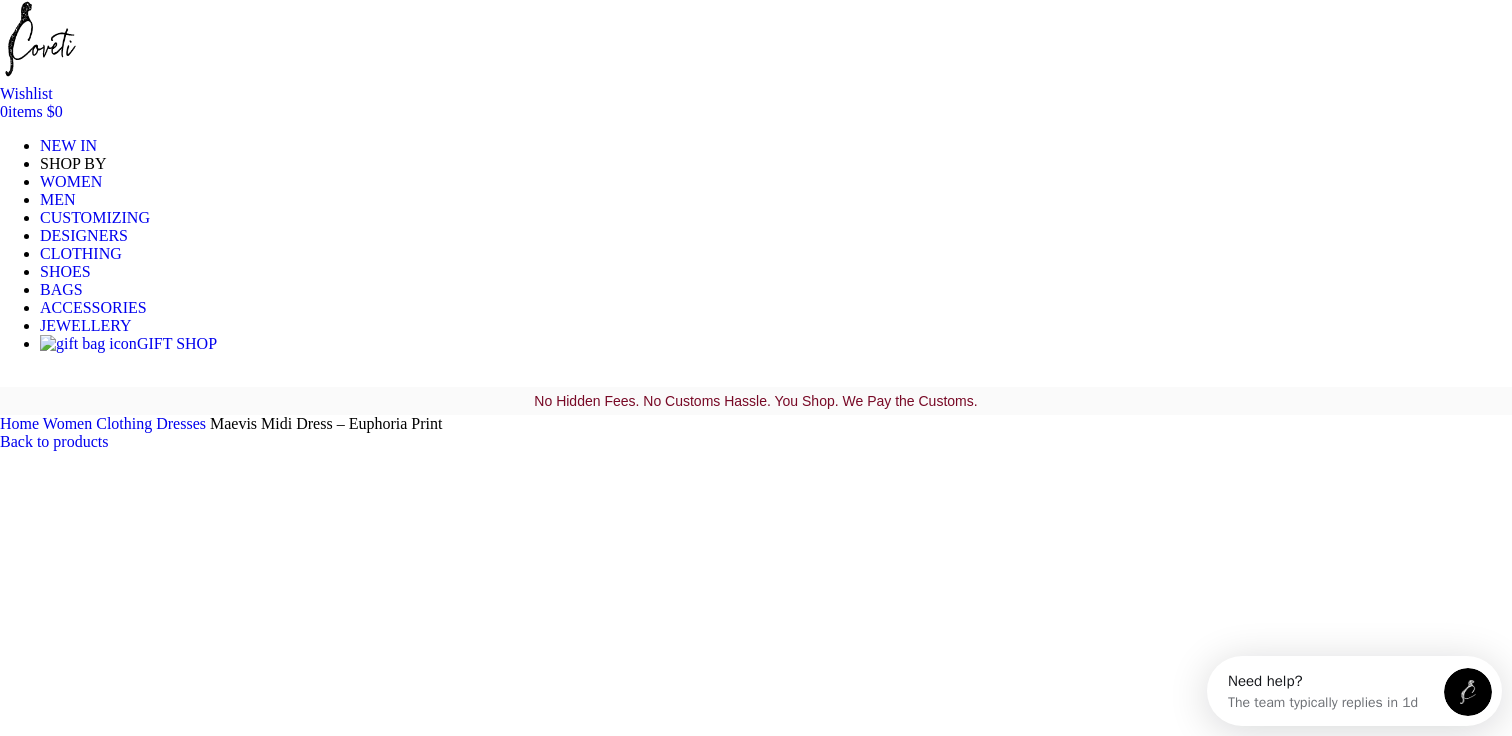 click at bounding box center (310, 1587) 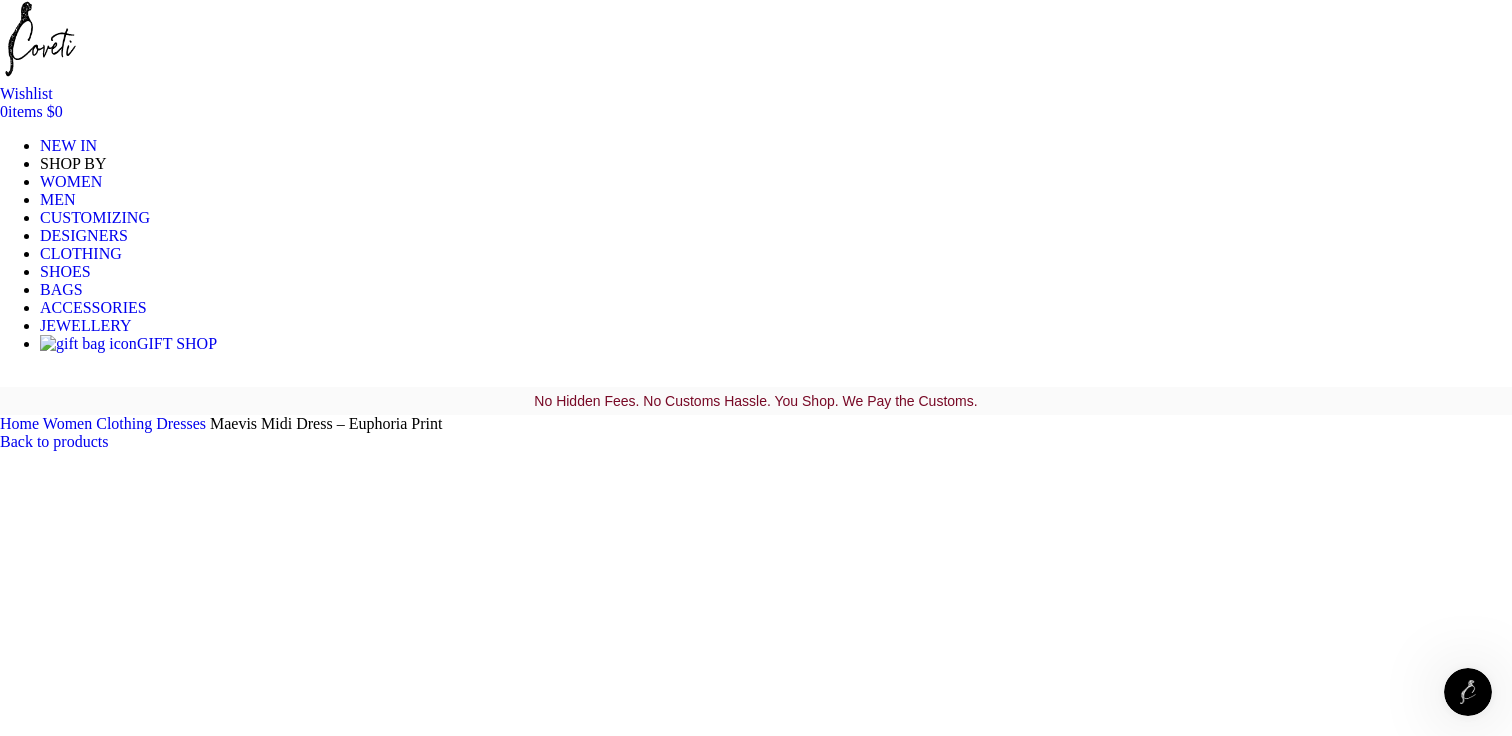 click at bounding box center [310, 1714] 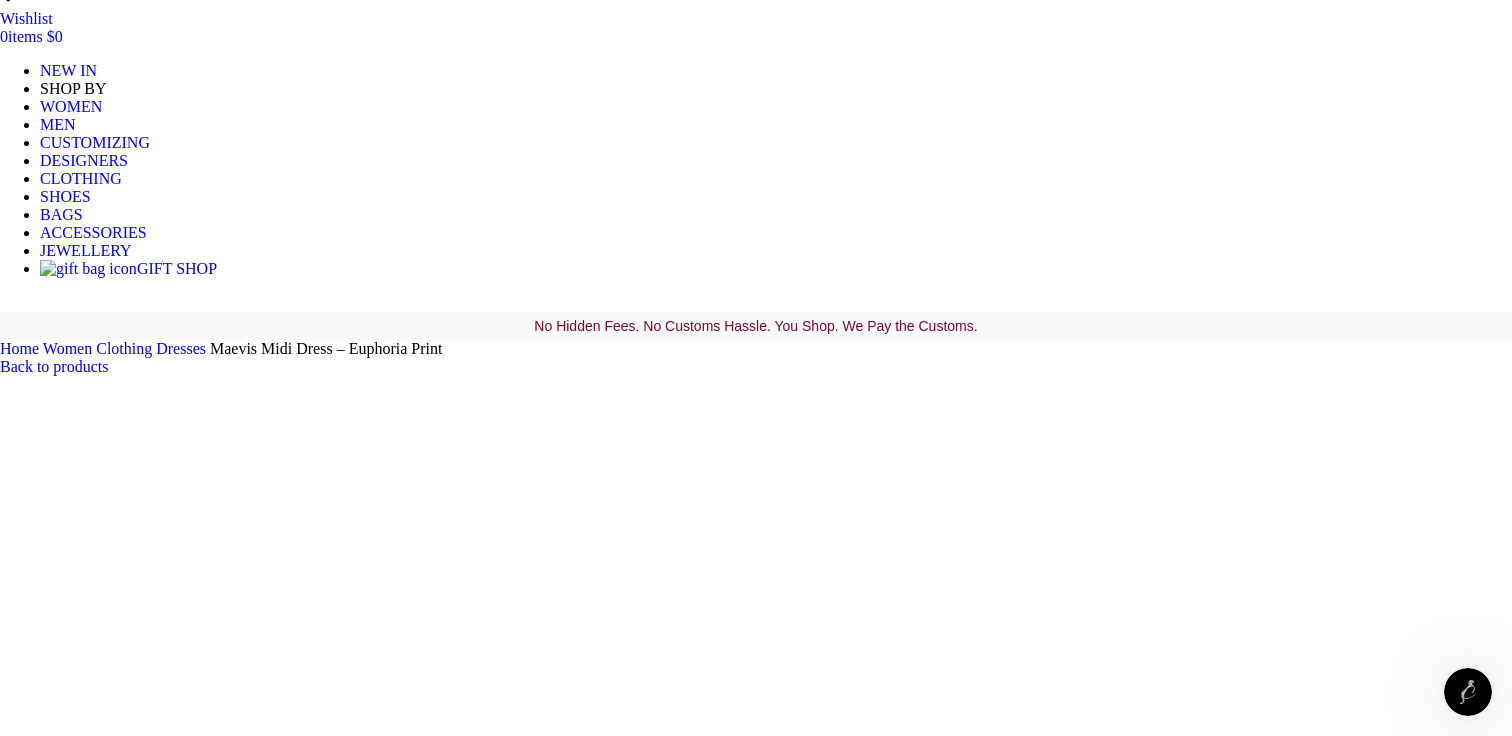 scroll, scrollTop: 272, scrollLeft: 0, axis: vertical 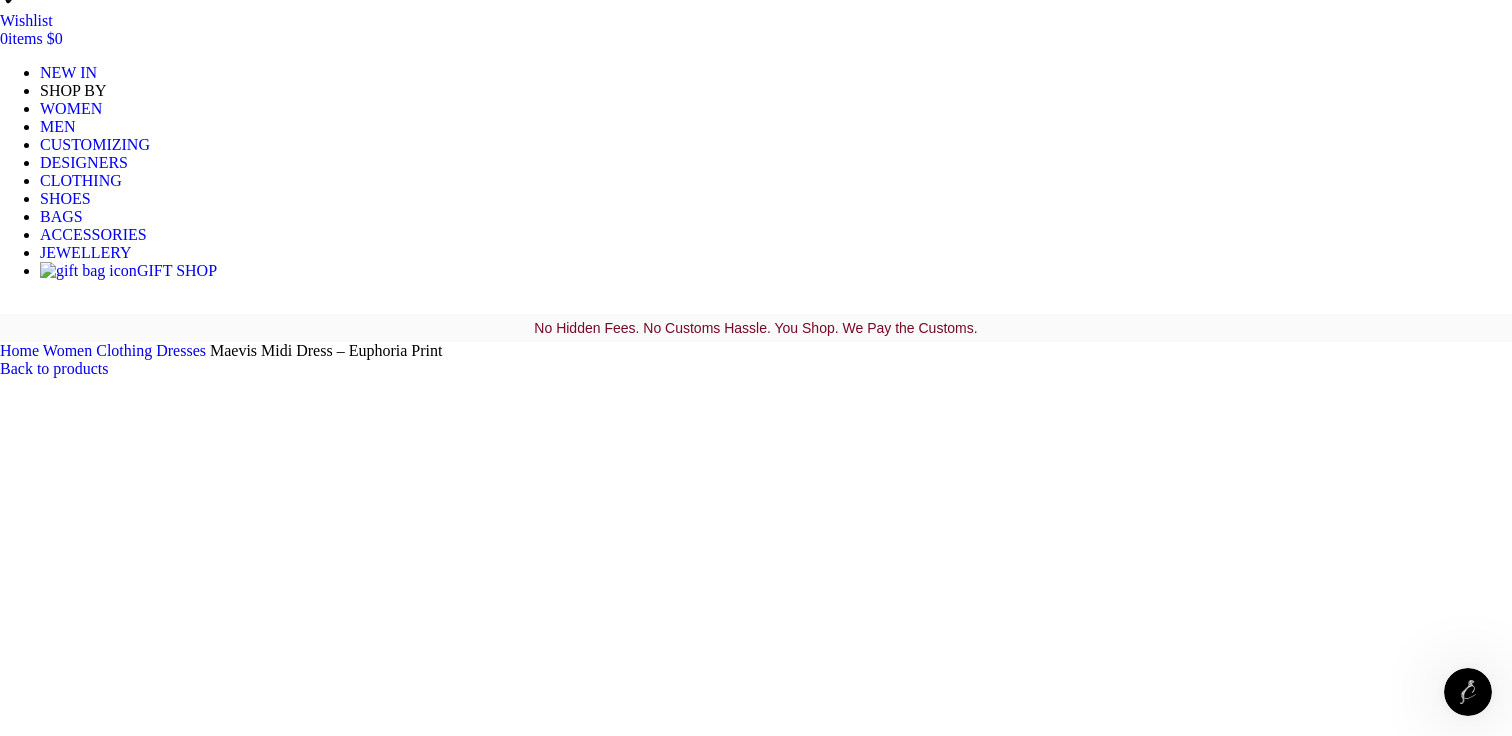 click at bounding box center [756, 1530] 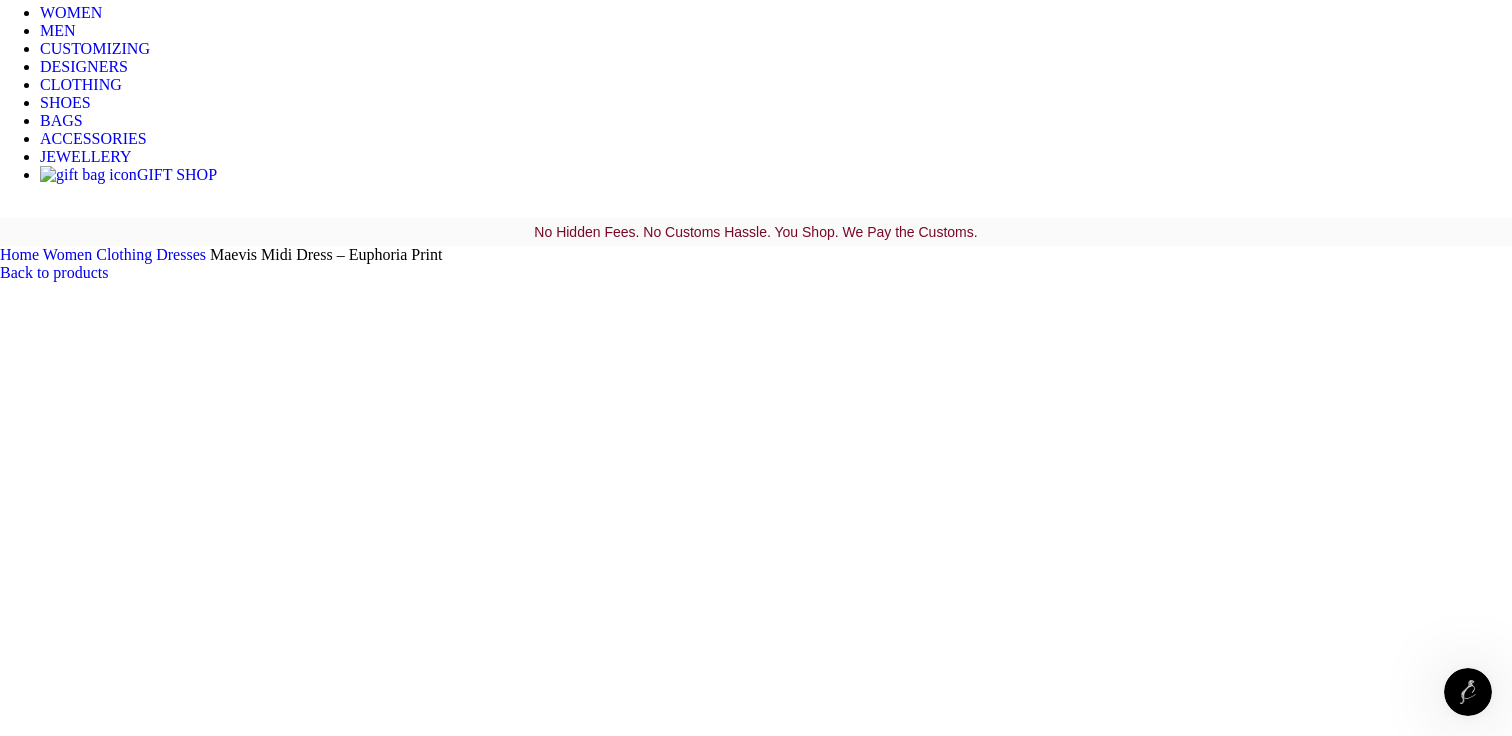 scroll, scrollTop: 371, scrollLeft: 0, axis: vertical 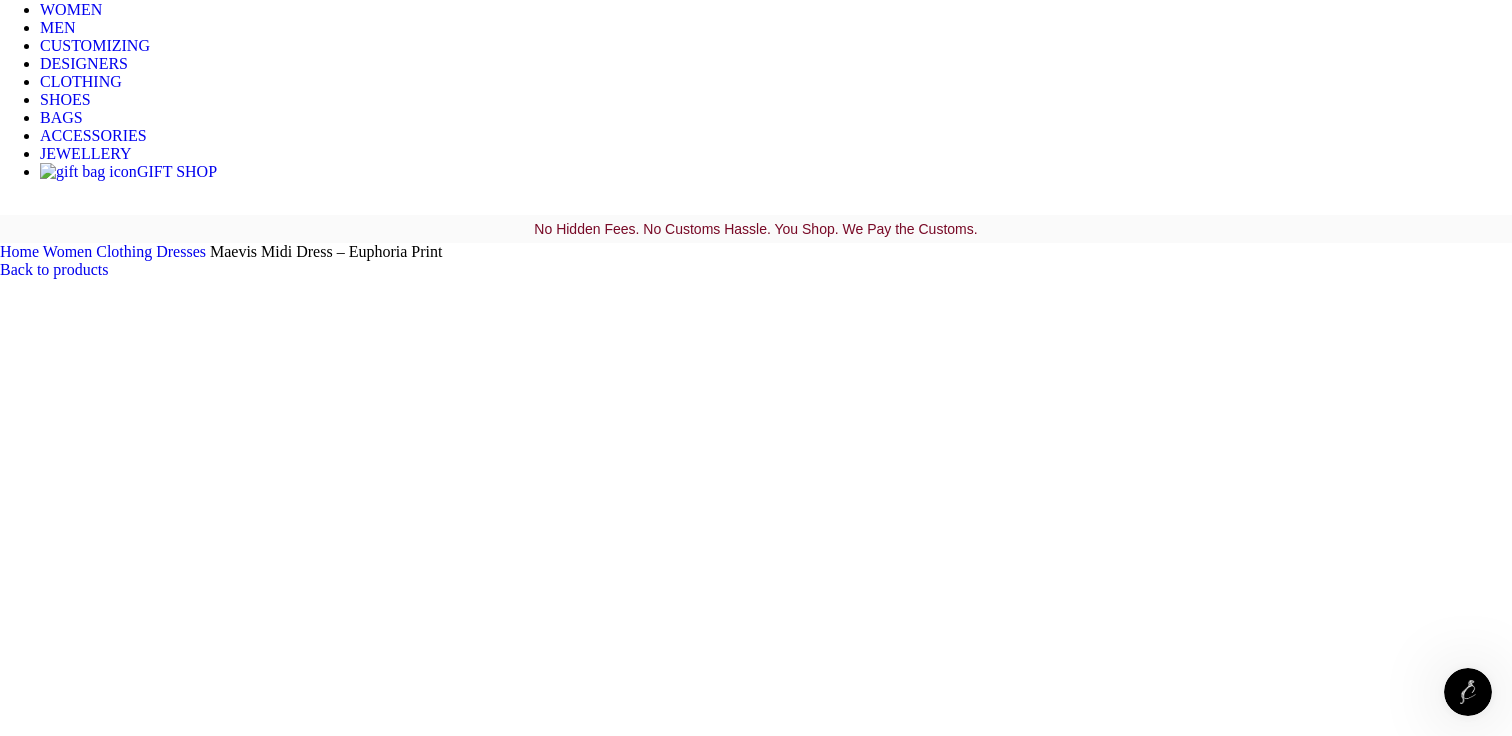 click at bounding box center [310, 1921] 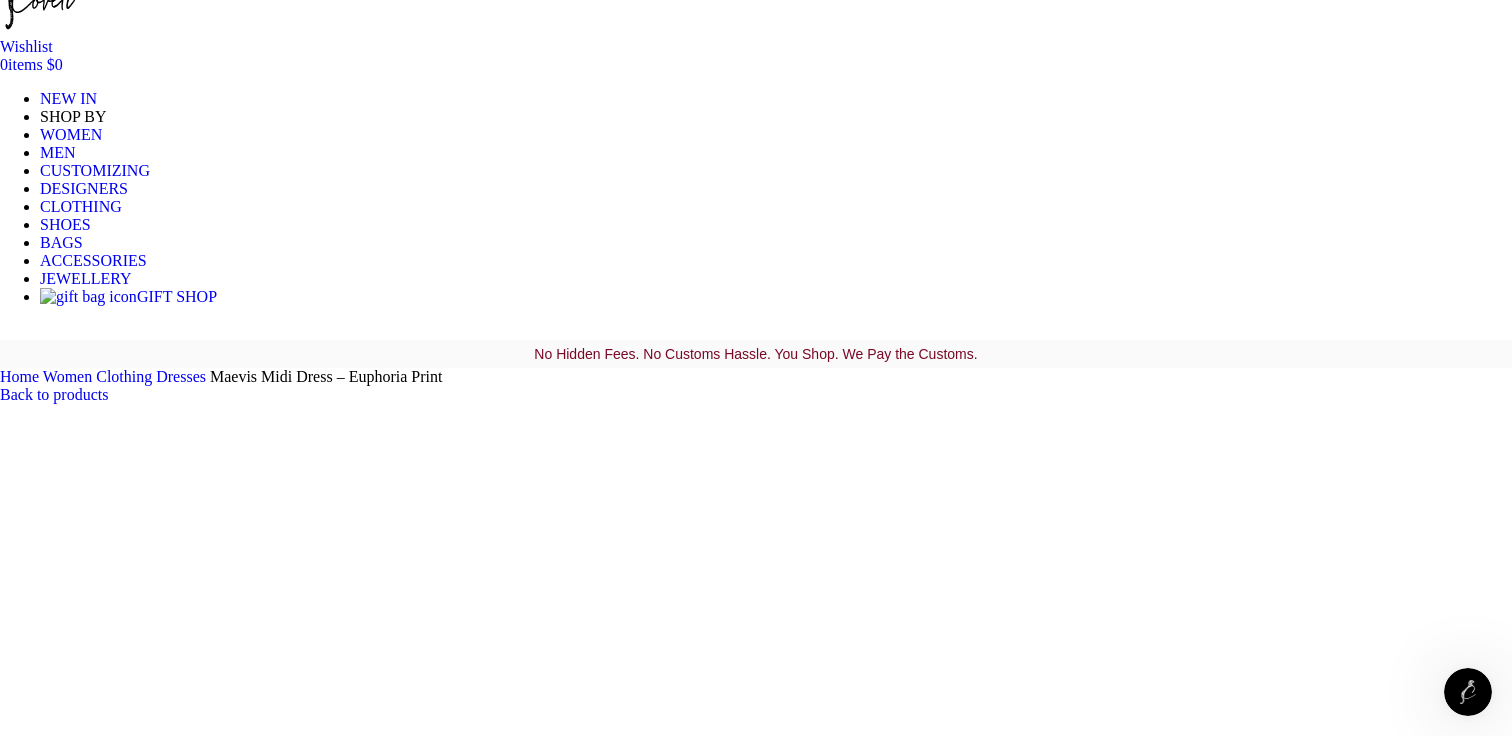scroll, scrollTop: 183, scrollLeft: 0, axis: vertical 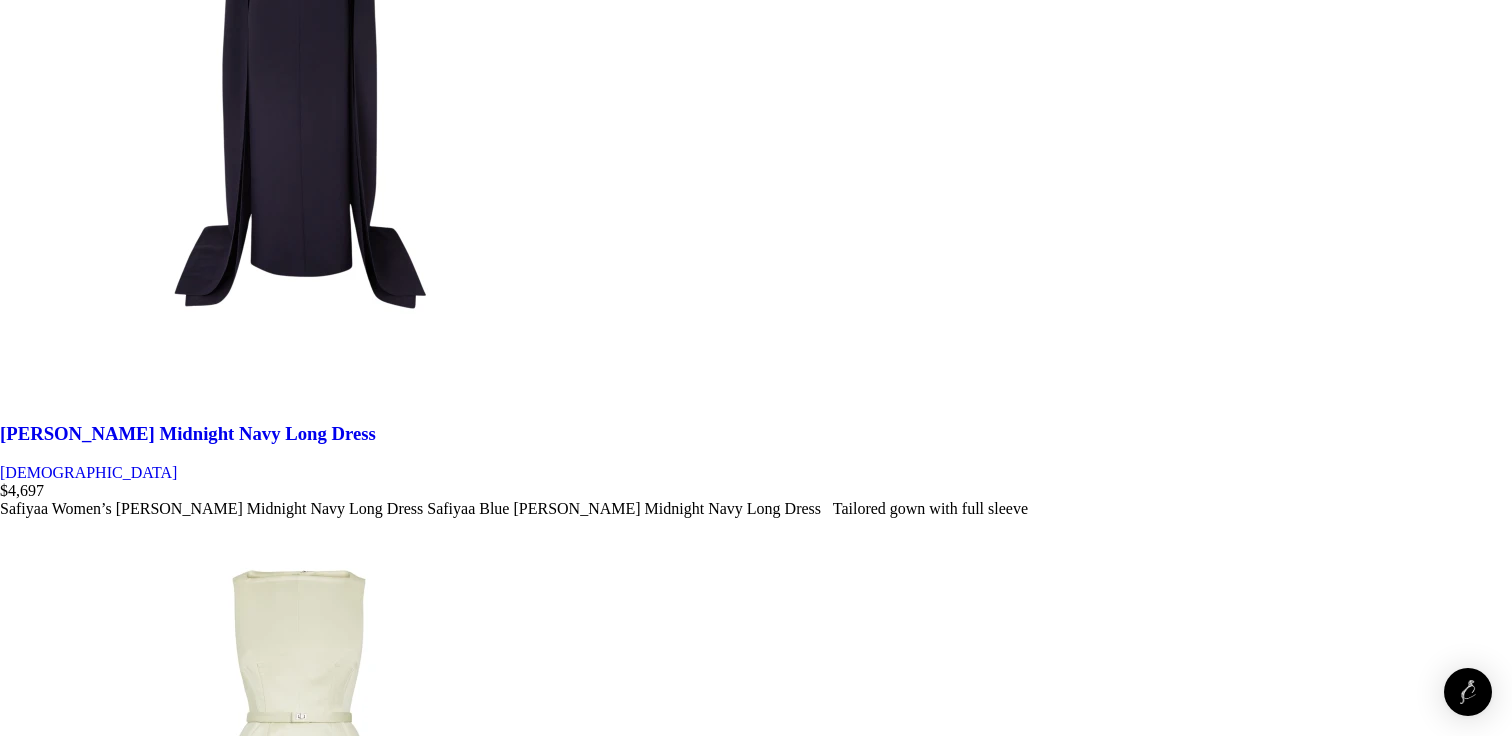 click on "All clothing" at bounding box center (-254, -1000) 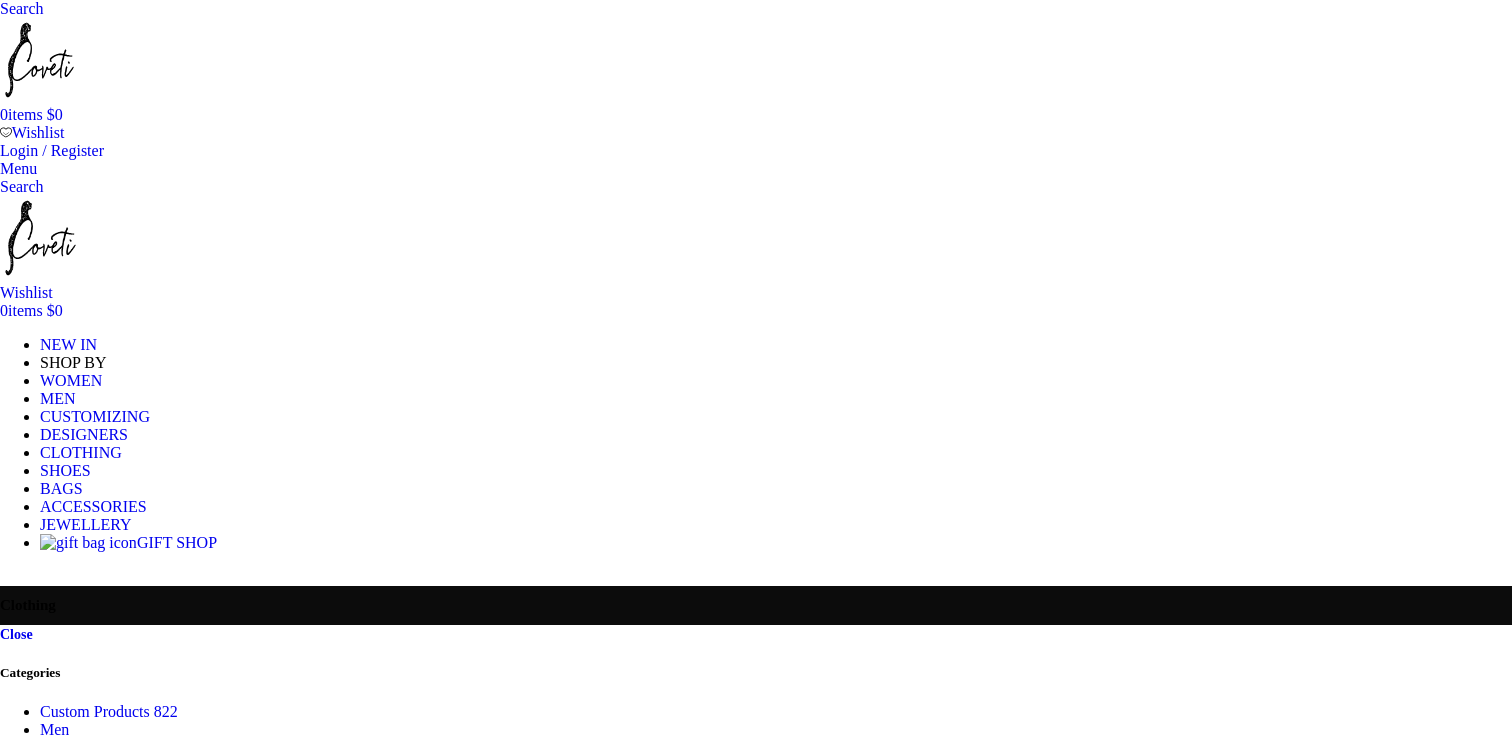 scroll, scrollTop: 0, scrollLeft: 0, axis: both 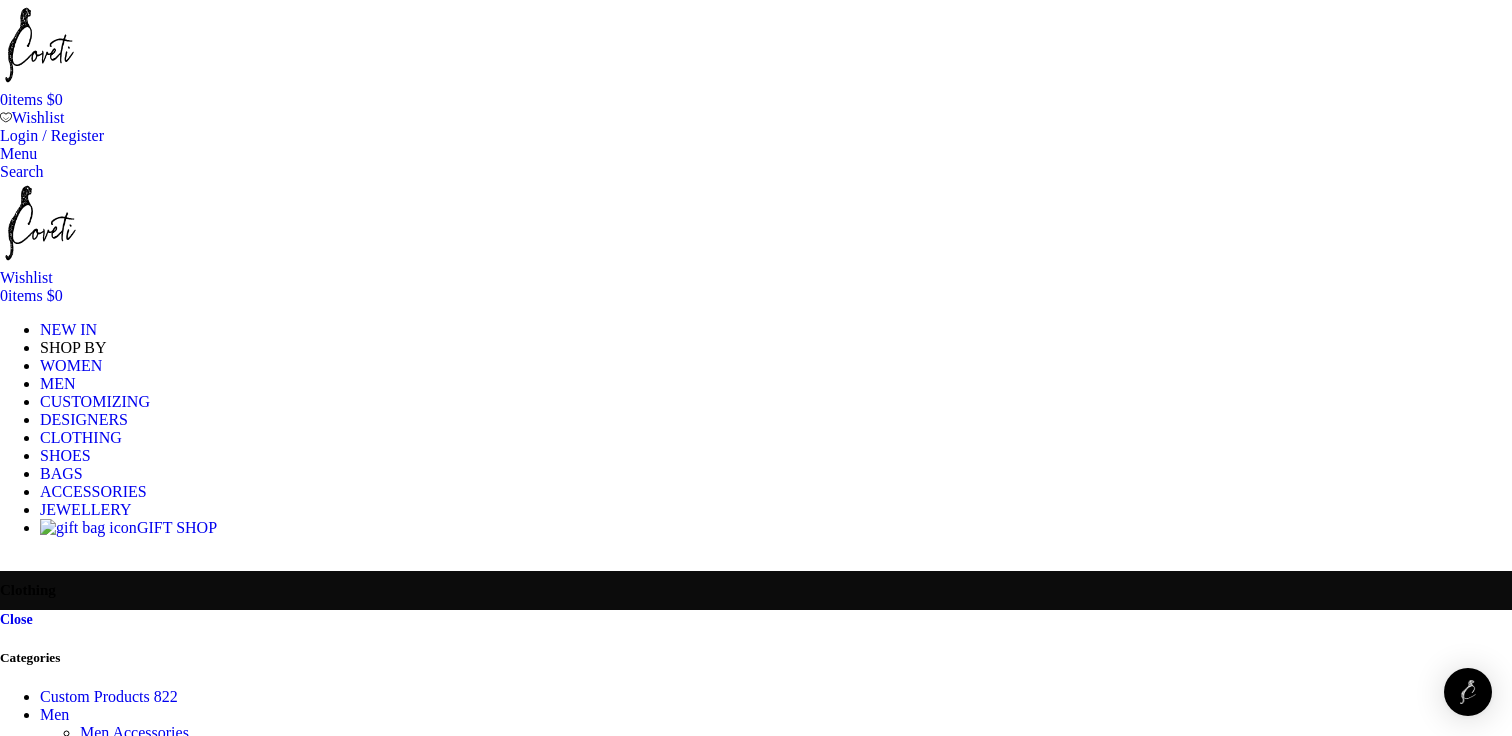 click on "Dresses" at bounding box center [145, 2442] 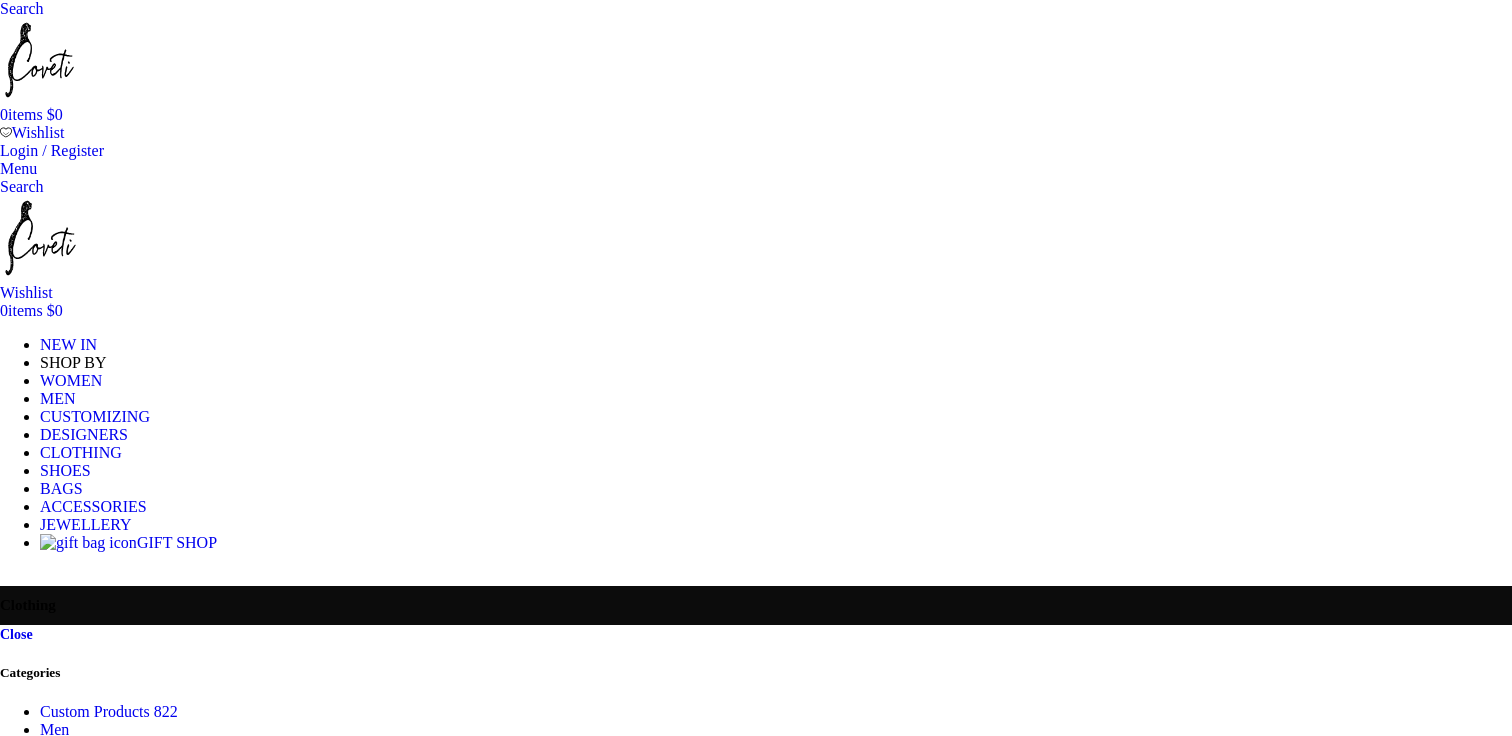 scroll, scrollTop: 0, scrollLeft: 0, axis: both 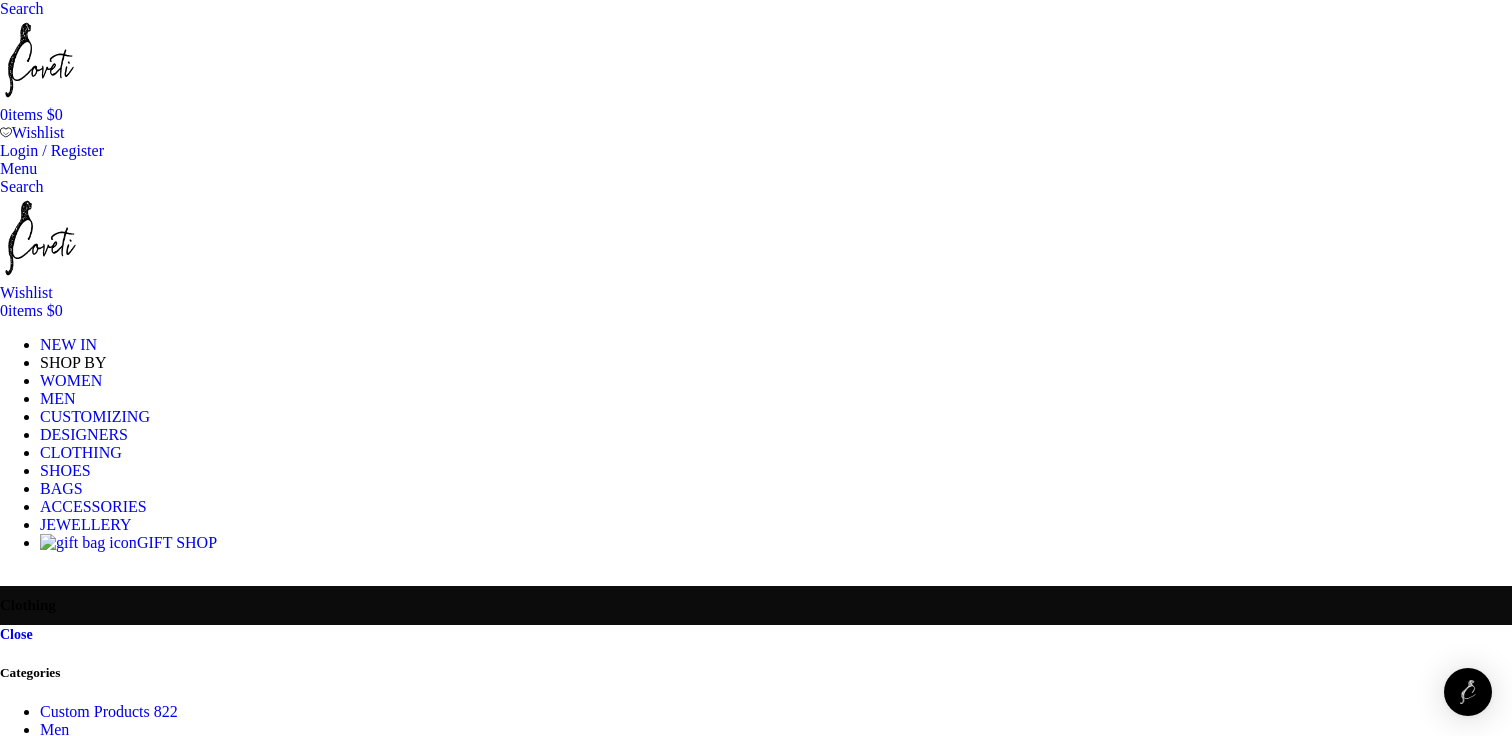 click at bounding box center (816, 2683) 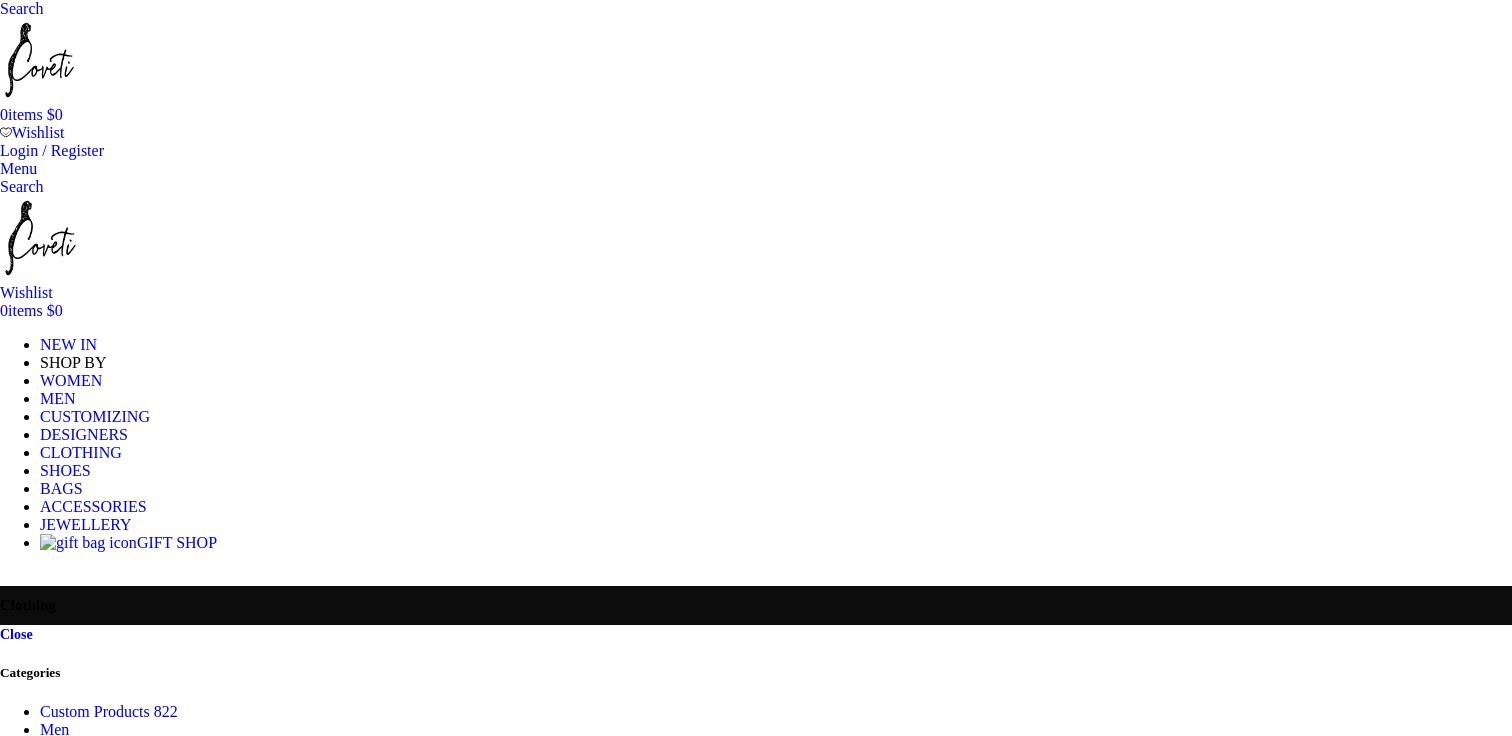 scroll, scrollTop: 0, scrollLeft: 0, axis: both 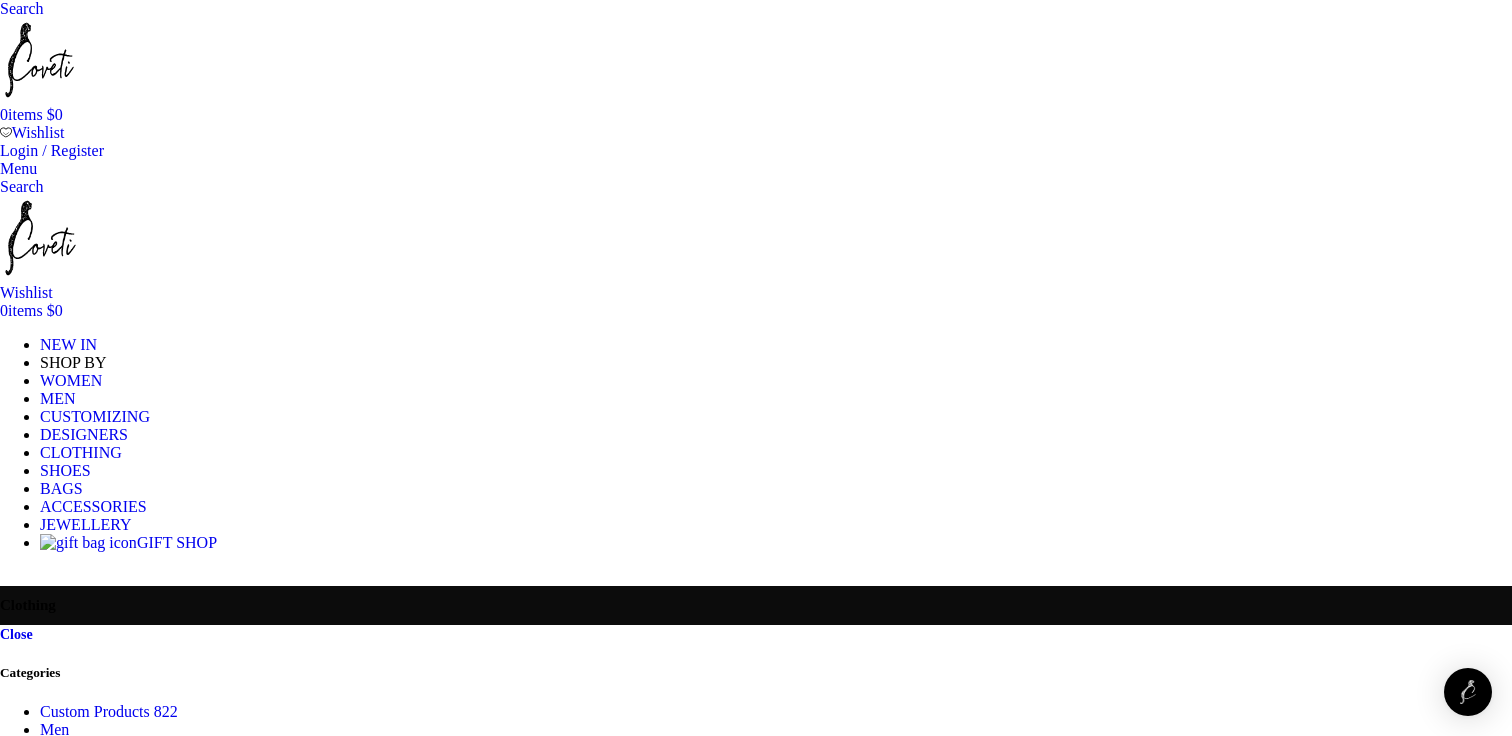 click on "Clothing" at bounding box center [756, 605] 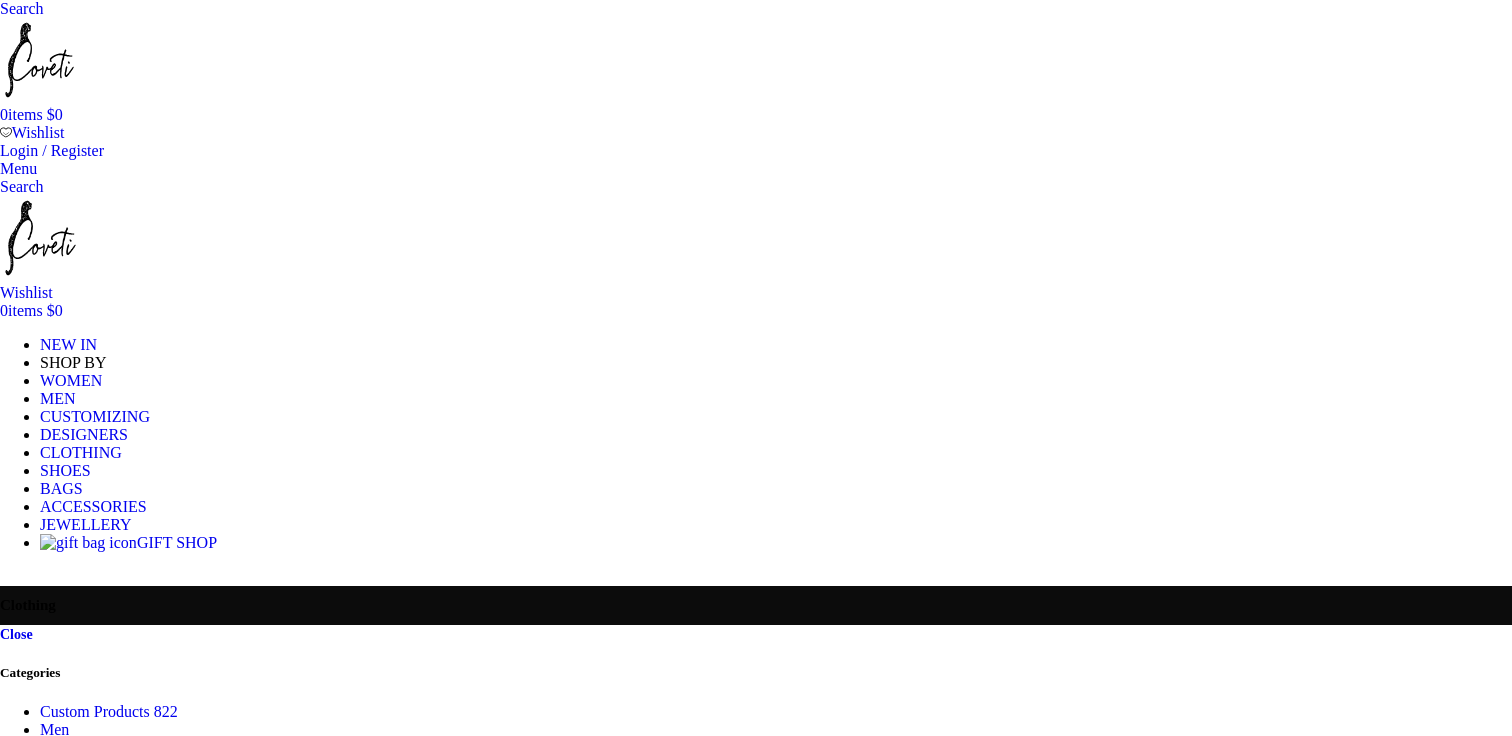 scroll, scrollTop: 0, scrollLeft: 0, axis: both 